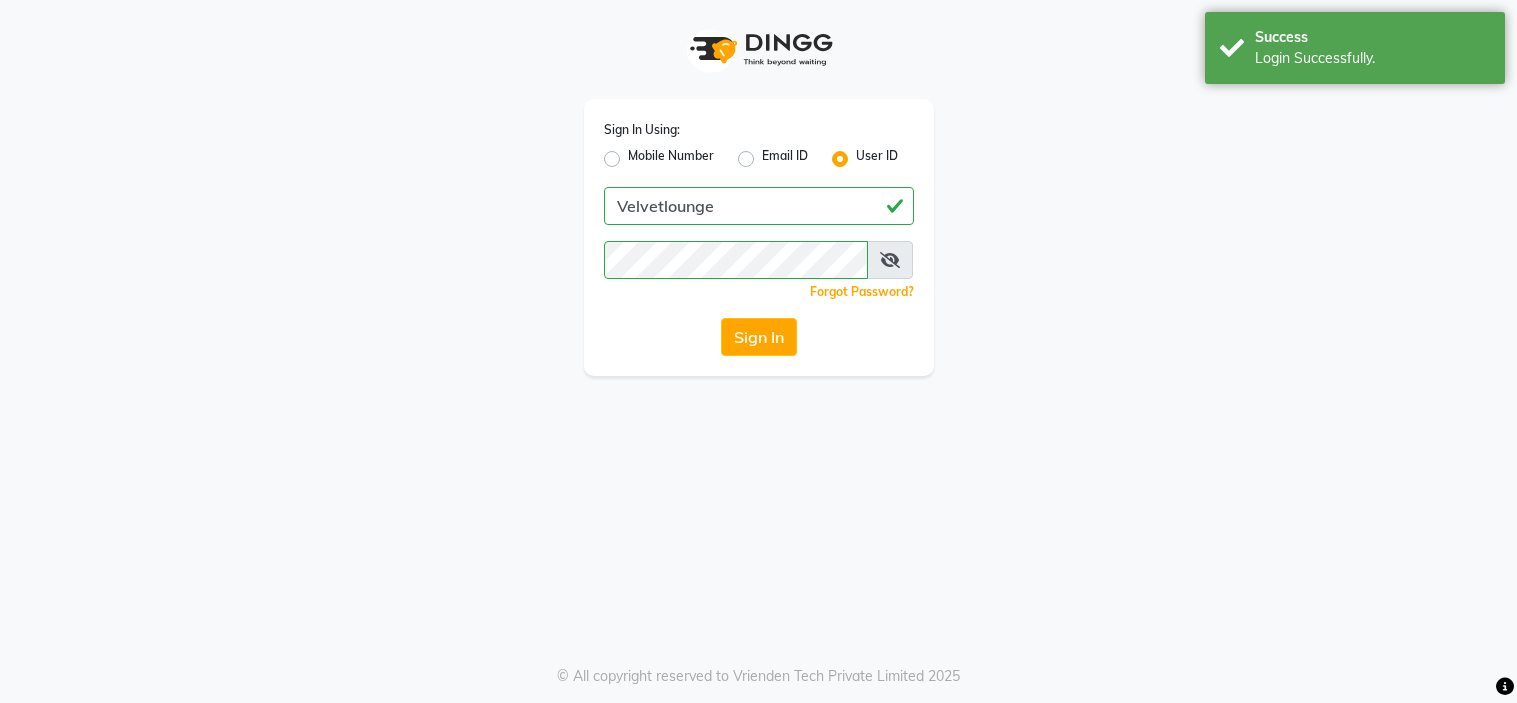 scroll, scrollTop: 0, scrollLeft: 0, axis: both 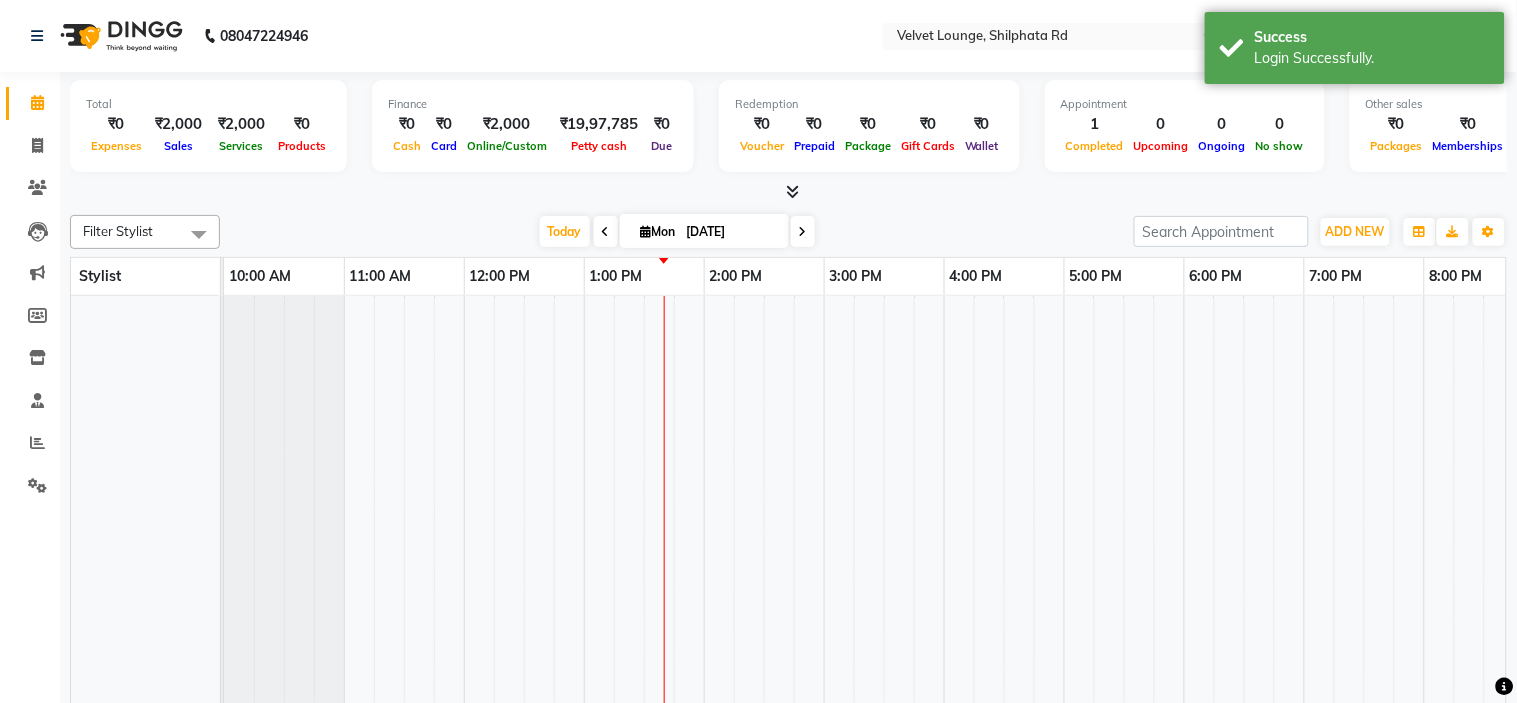select on "en" 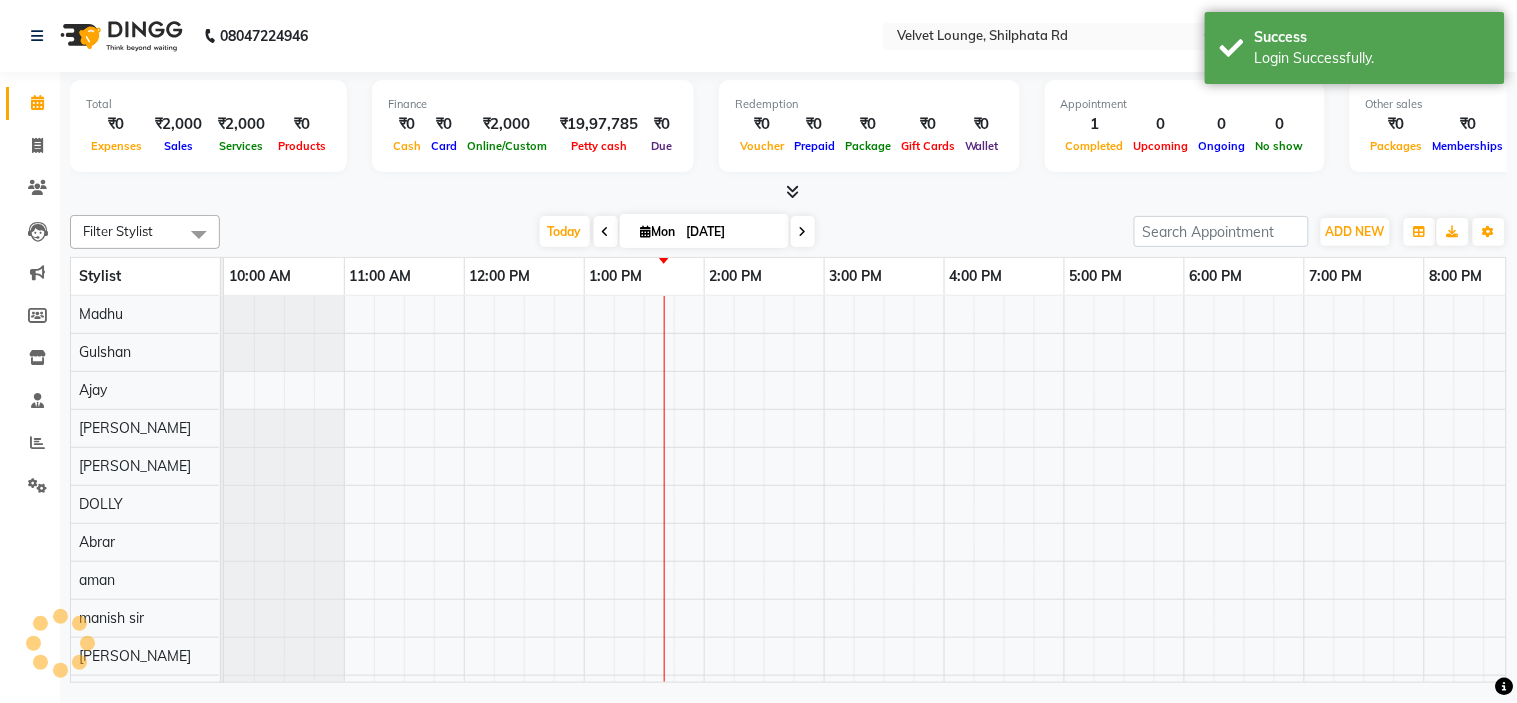 scroll, scrollTop: 0, scrollLeft: 0, axis: both 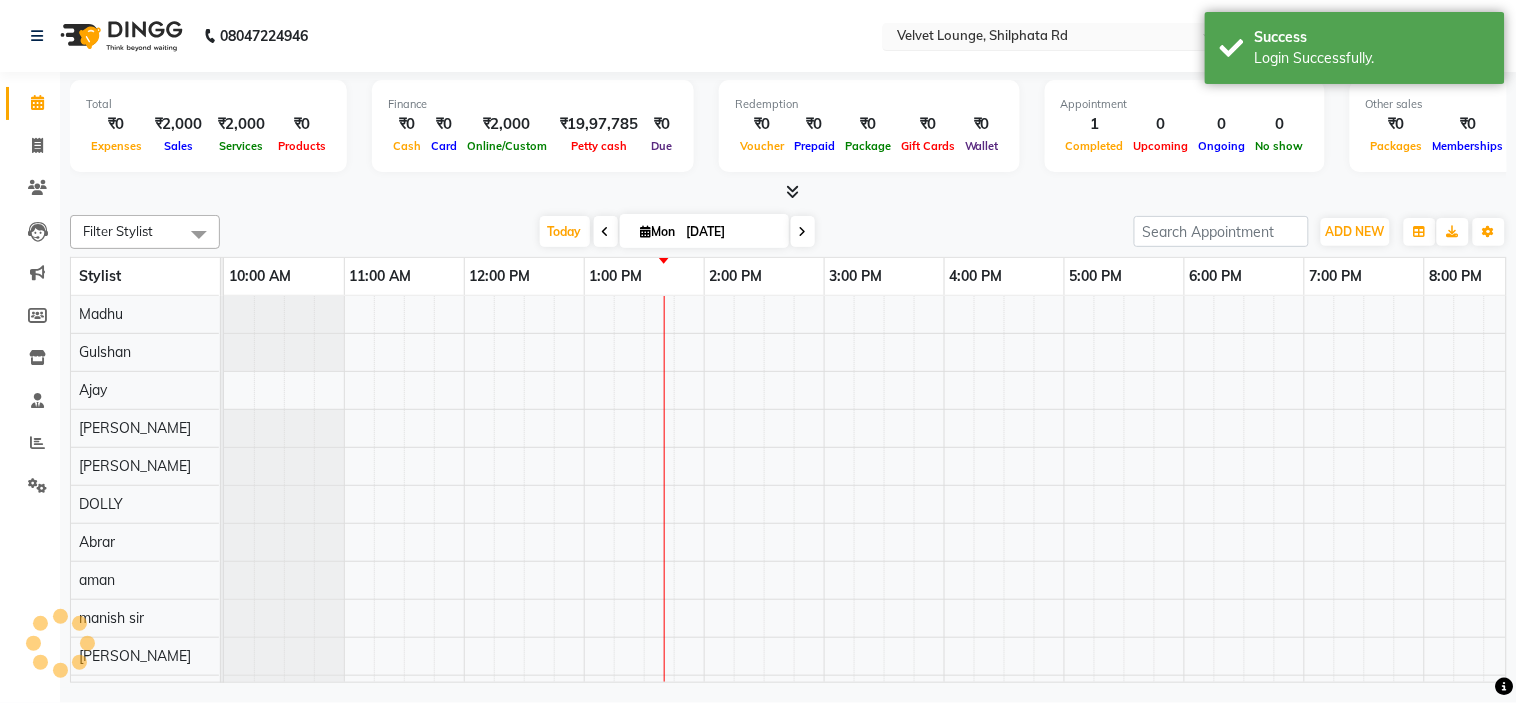 click on "Select Location × [GEOGRAPHIC_DATA], Shilphata Rd" at bounding box center (1058, 36) 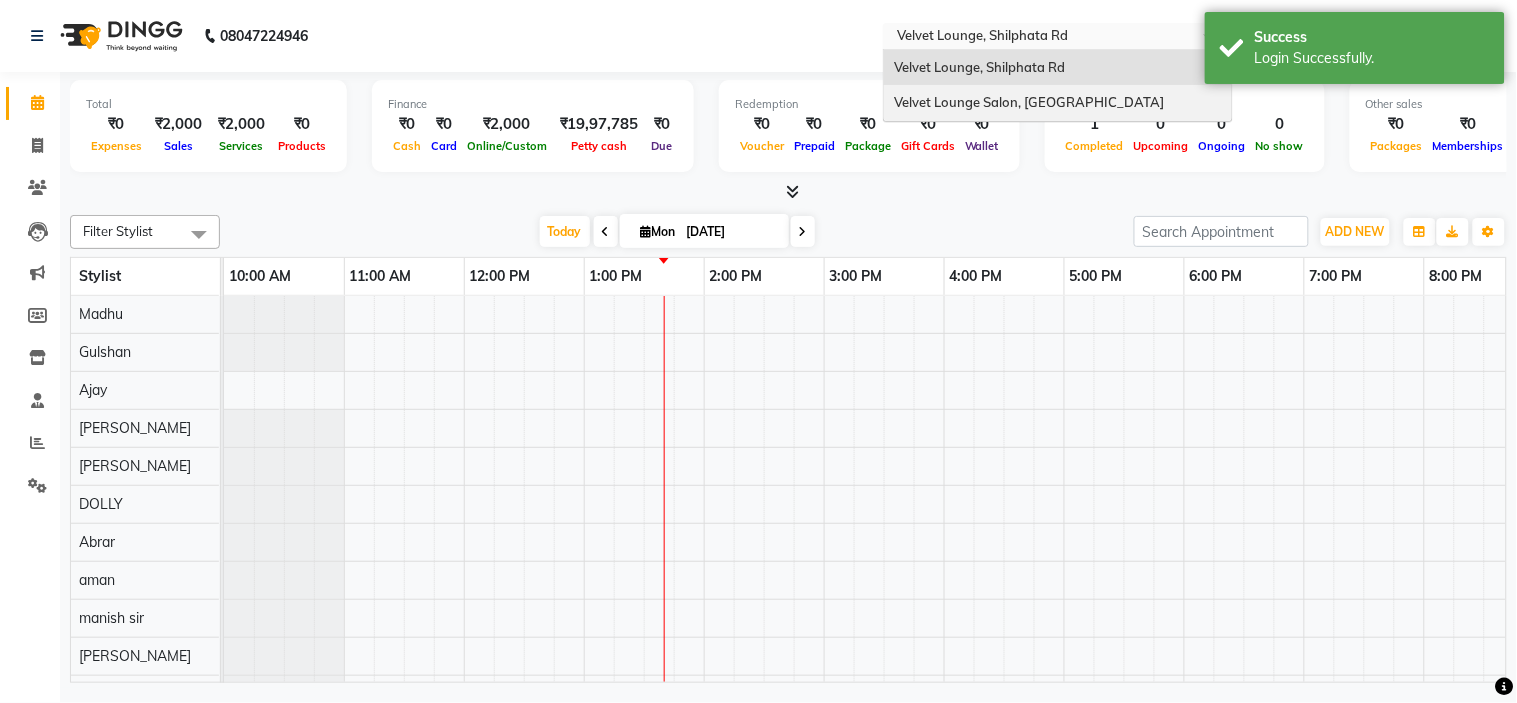 click on "Velvet Lounge Salon, [GEOGRAPHIC_DATA]" at bounding box center (1029, 102) 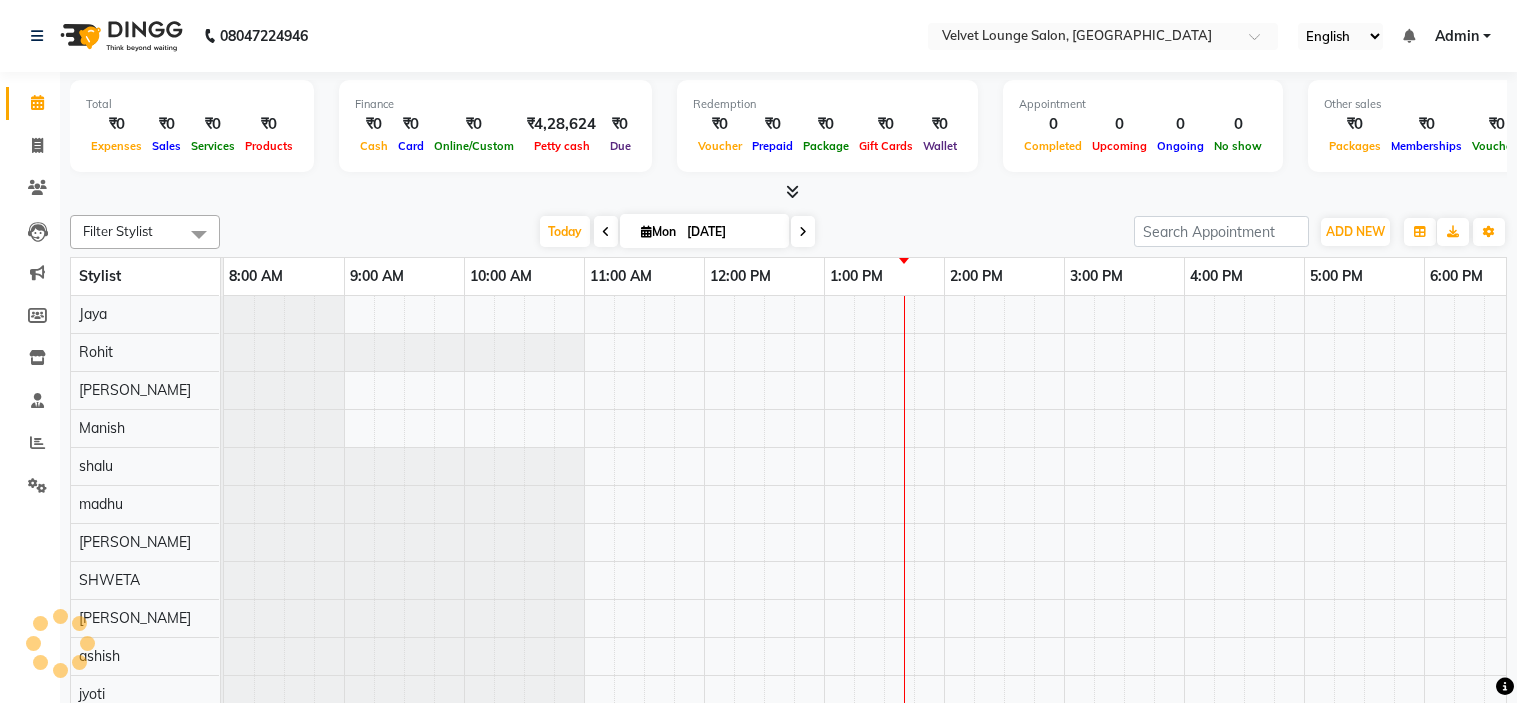 scroll, scrollTop: 0, scrollLeft: 0, axis: both 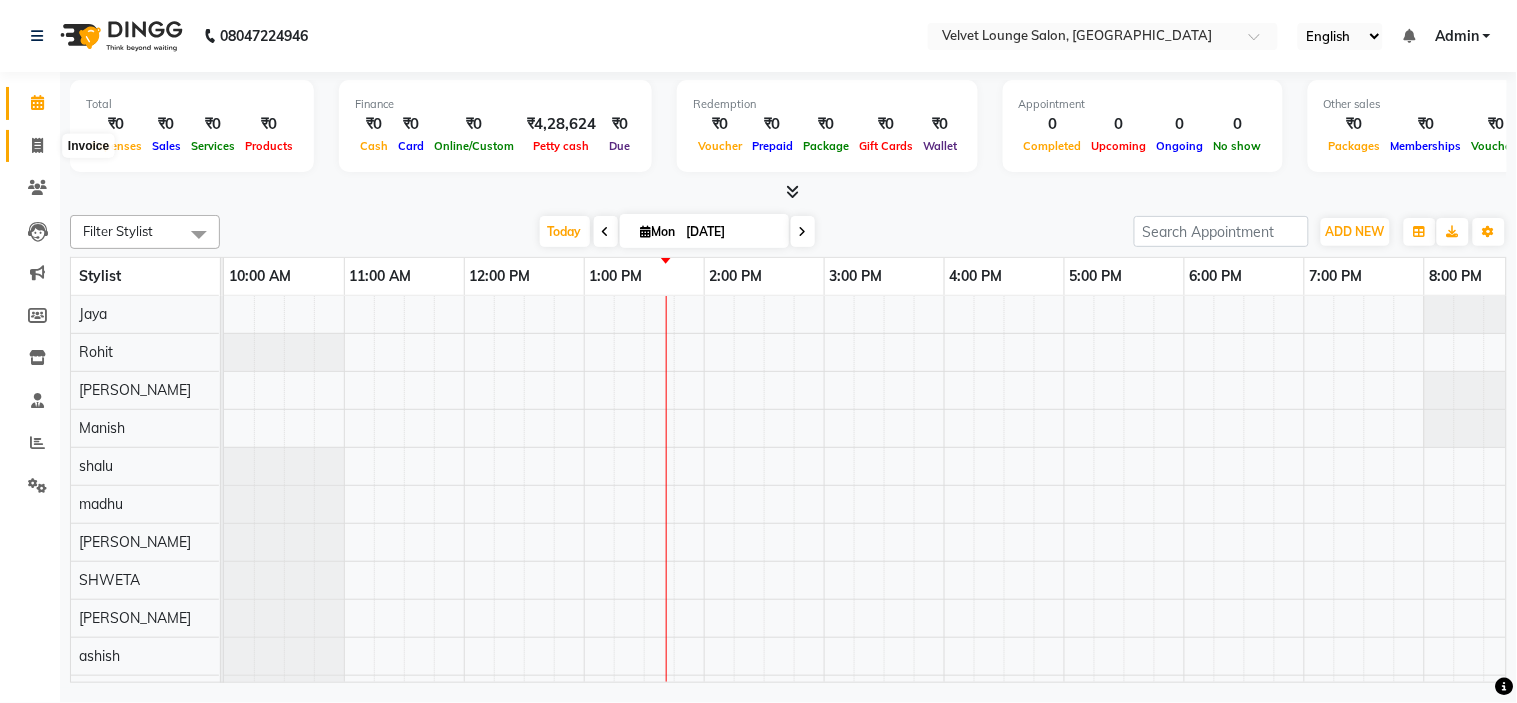 click 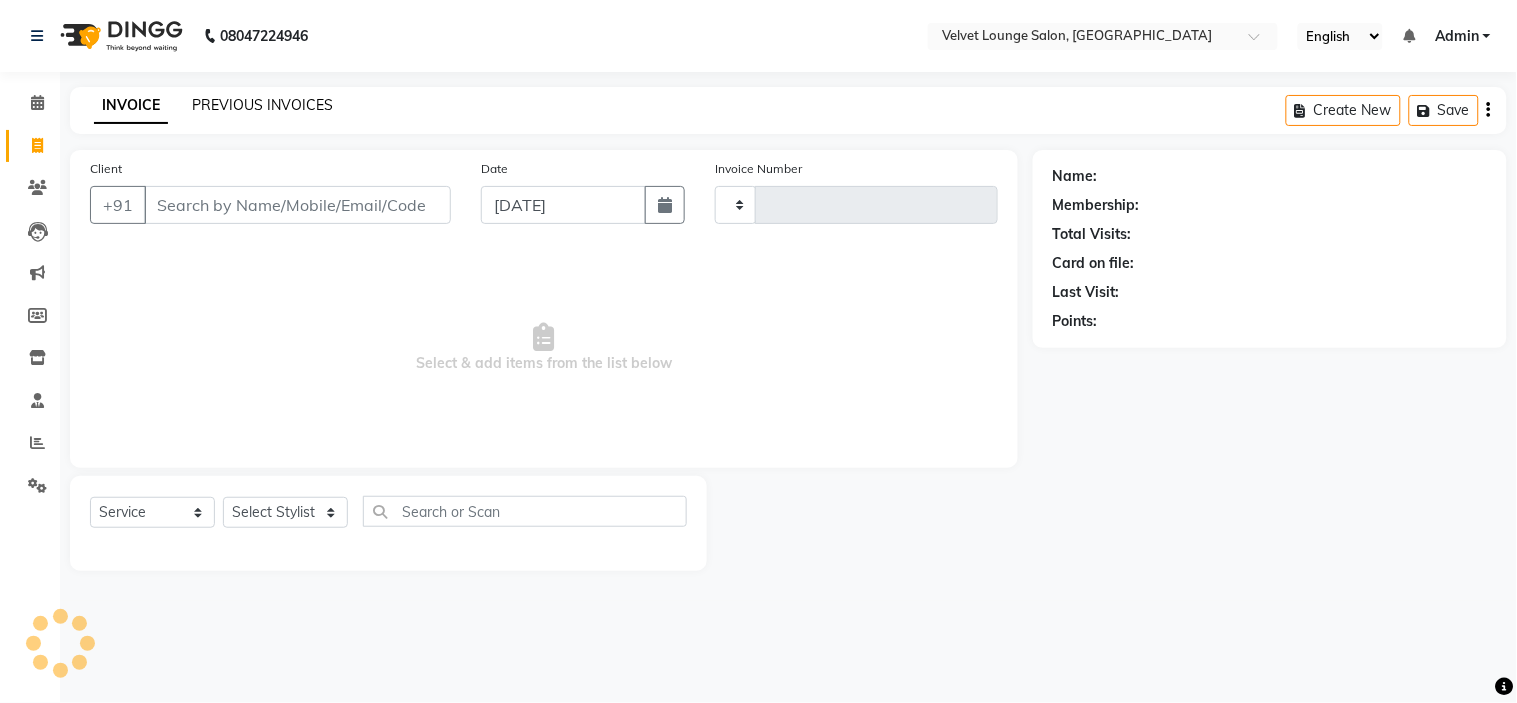 type on "1110" 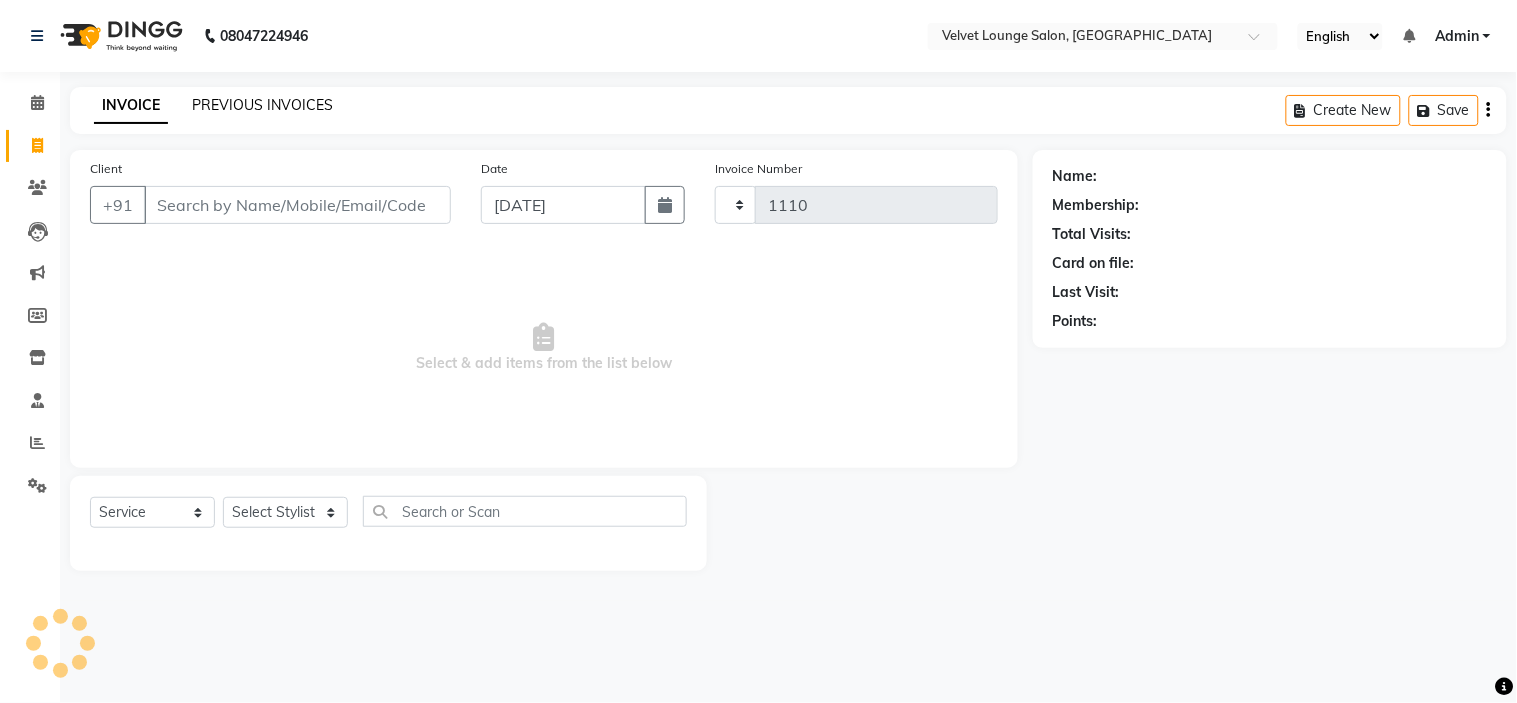 select on "5962" 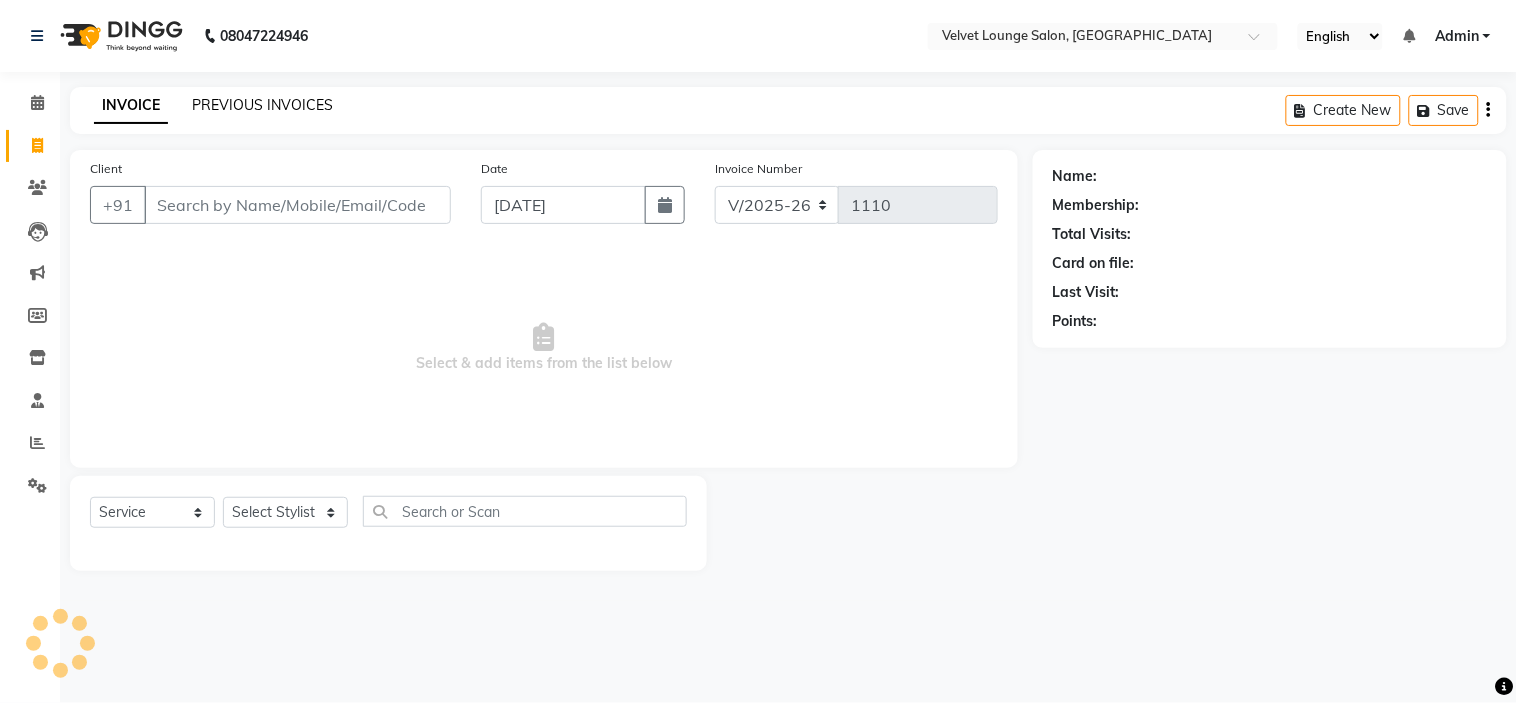 click on "PREVIOUS INVOICES" 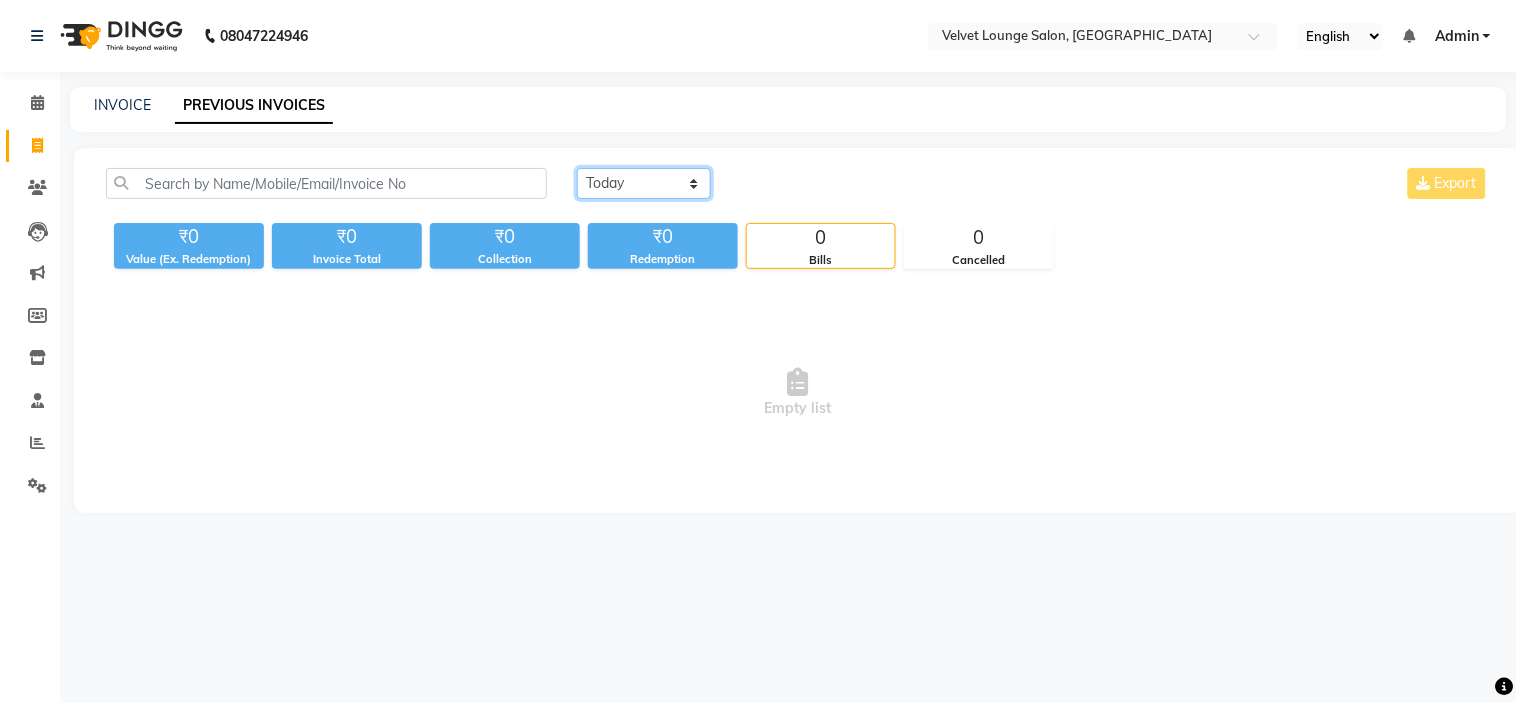 click on "Today Yesterday Custom Range" 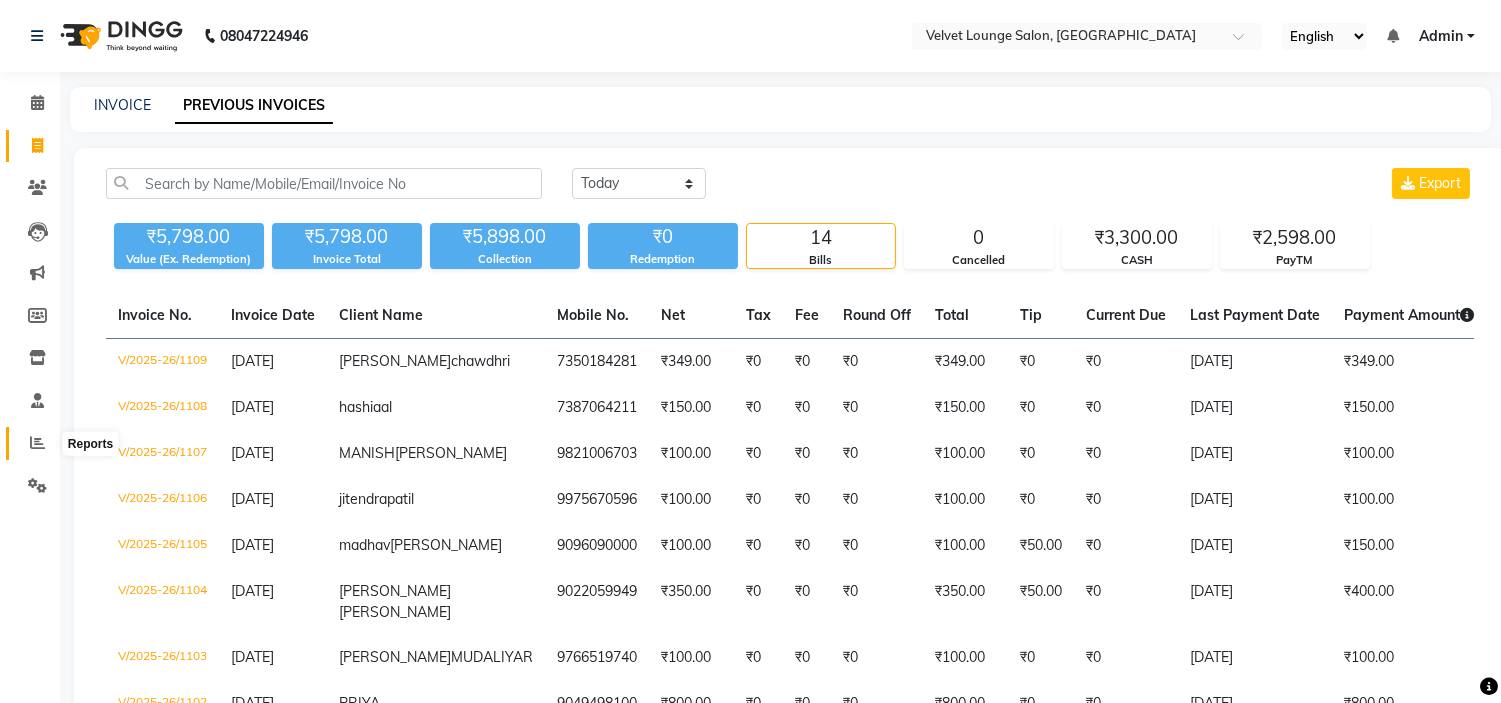 click 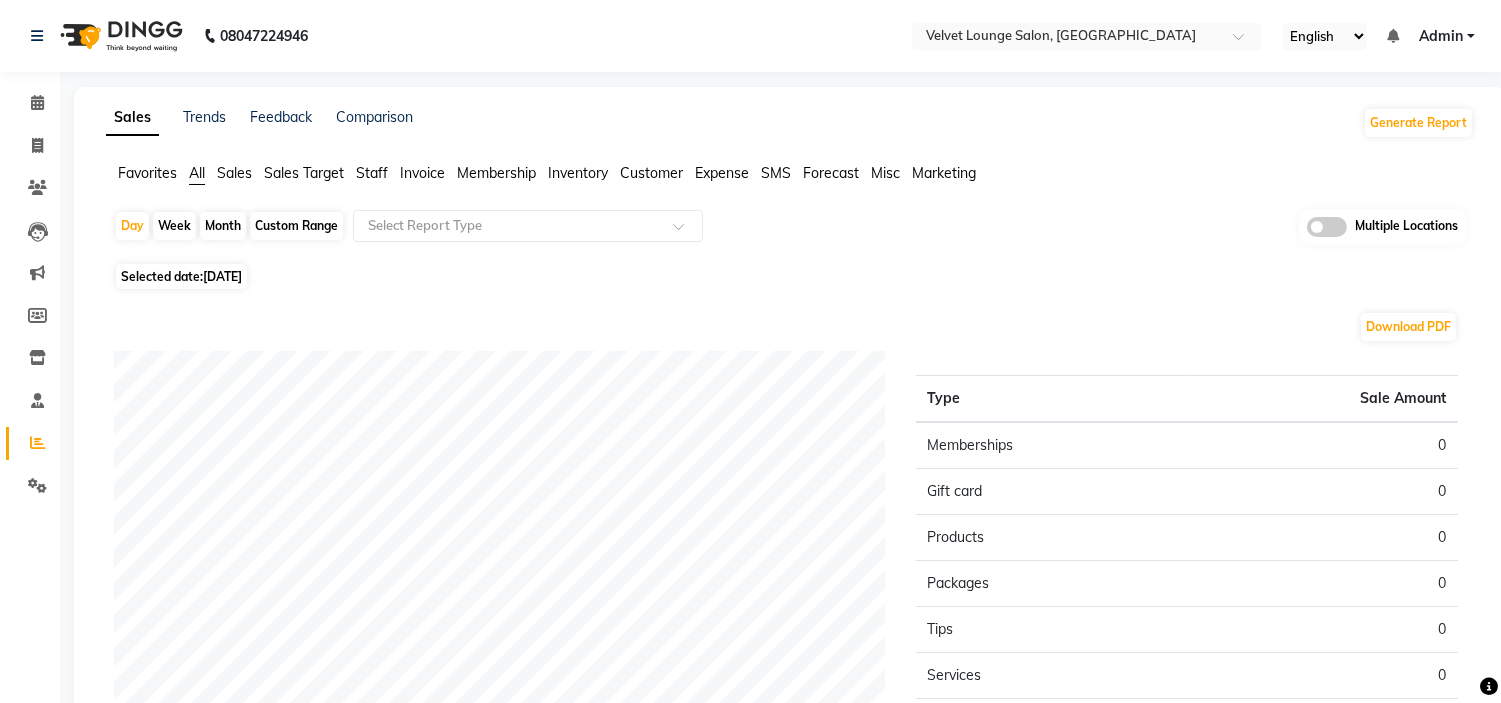 click on "Month" 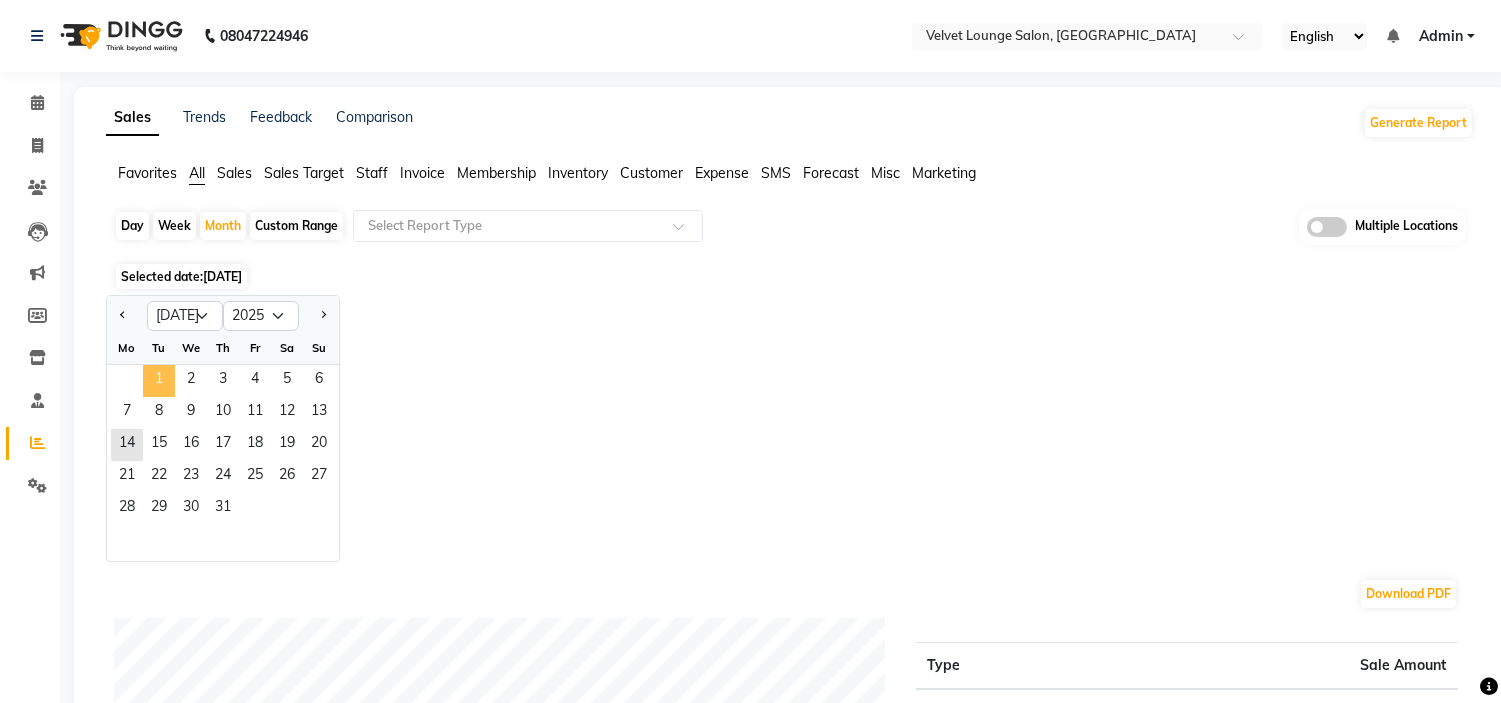 click on "1" 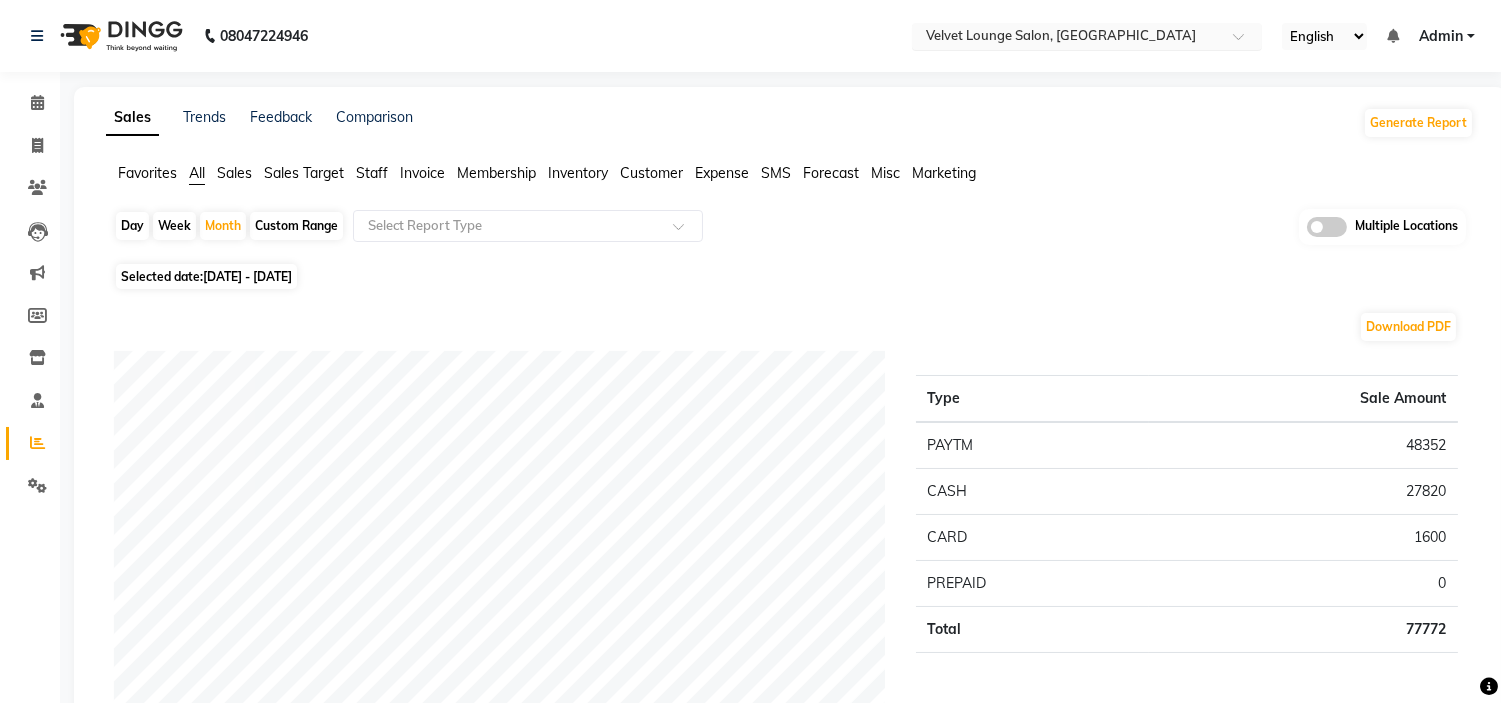 click at bounding box center (1067, 38) 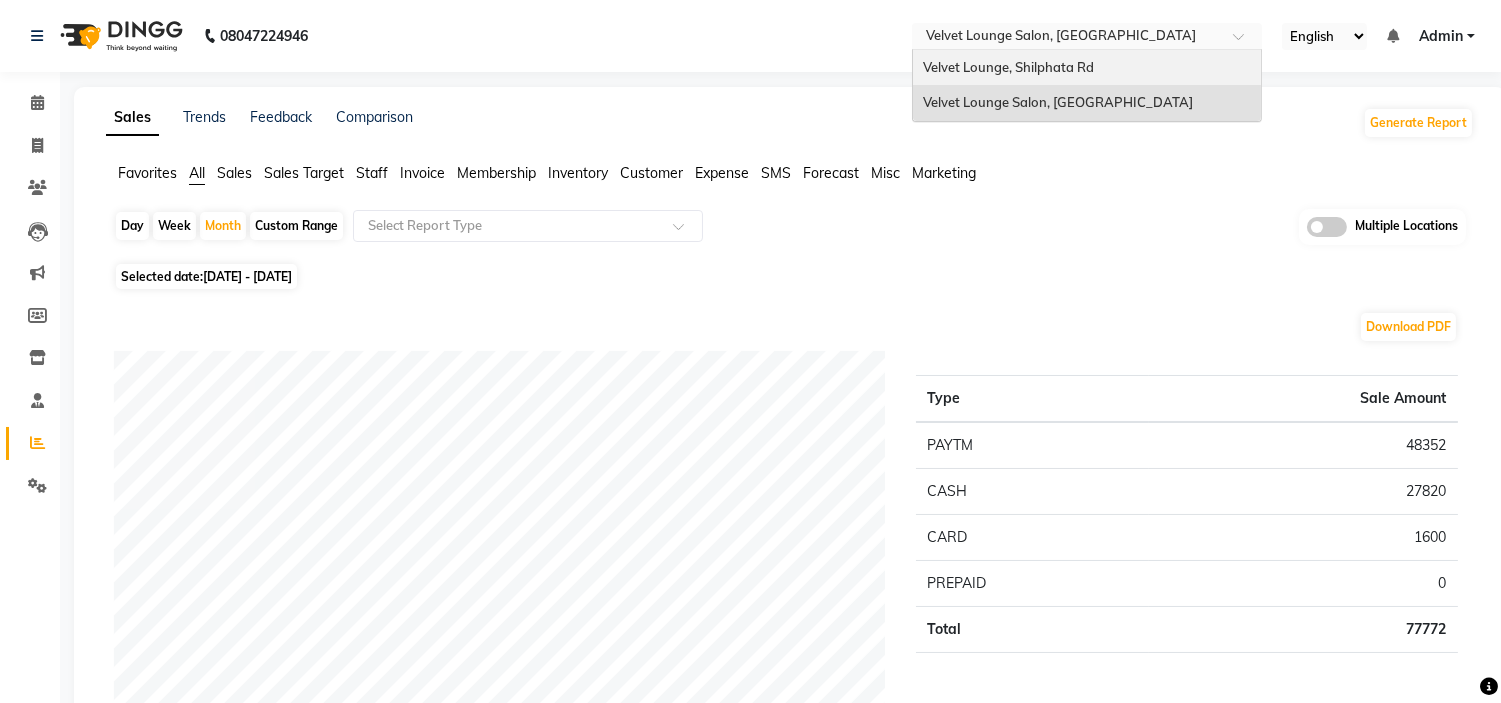 click on "Velvet Lounge, Shilphata Rd" at bounding box center [1008, 67] 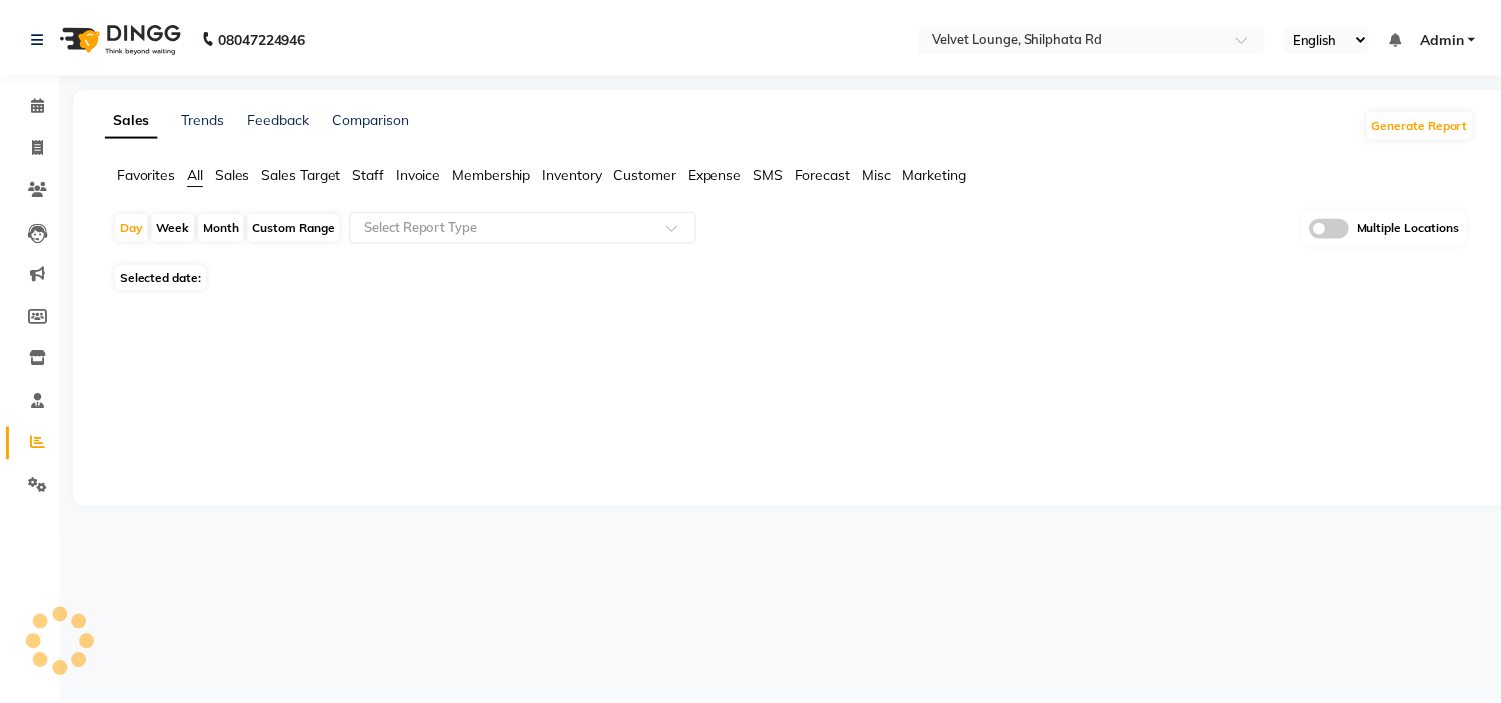 scroll, scrollTop: 0, scrollLeft: 0, axis: both 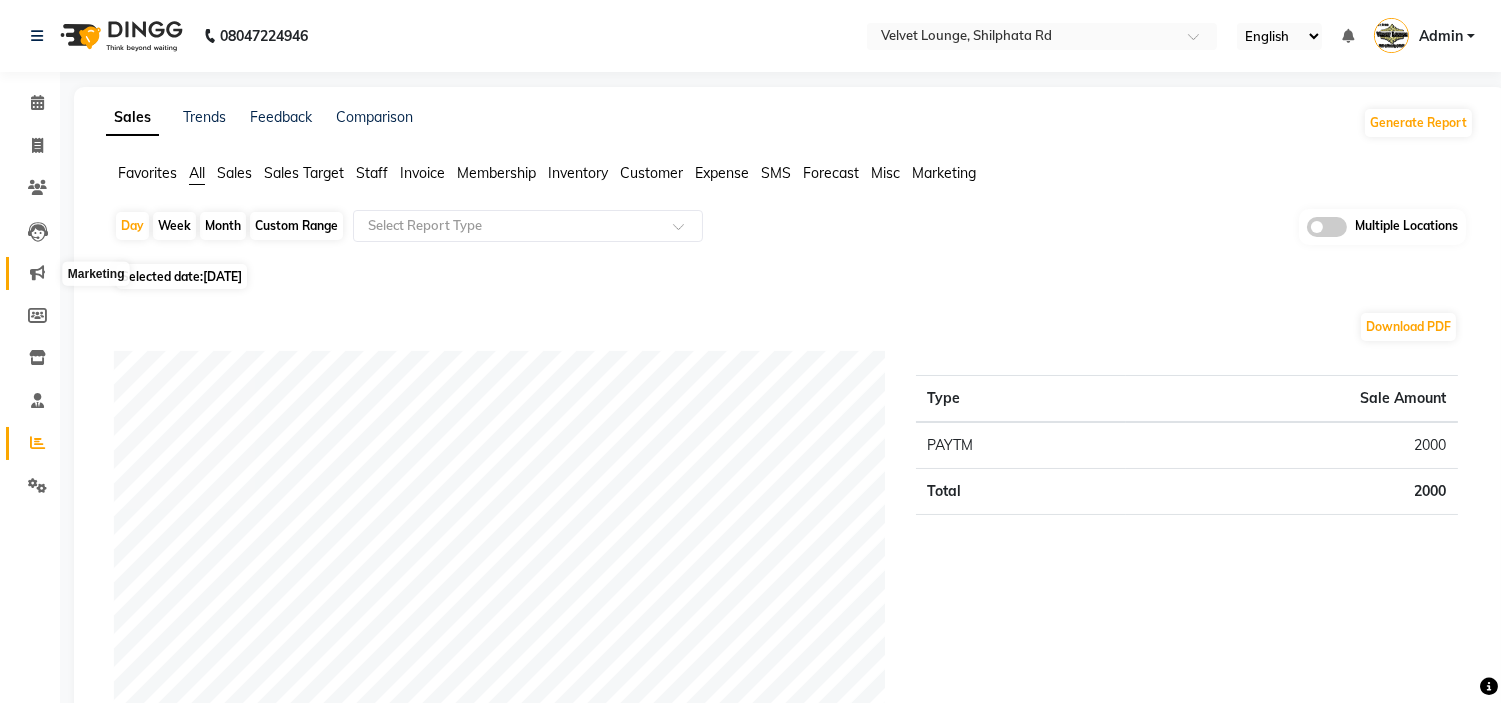 click 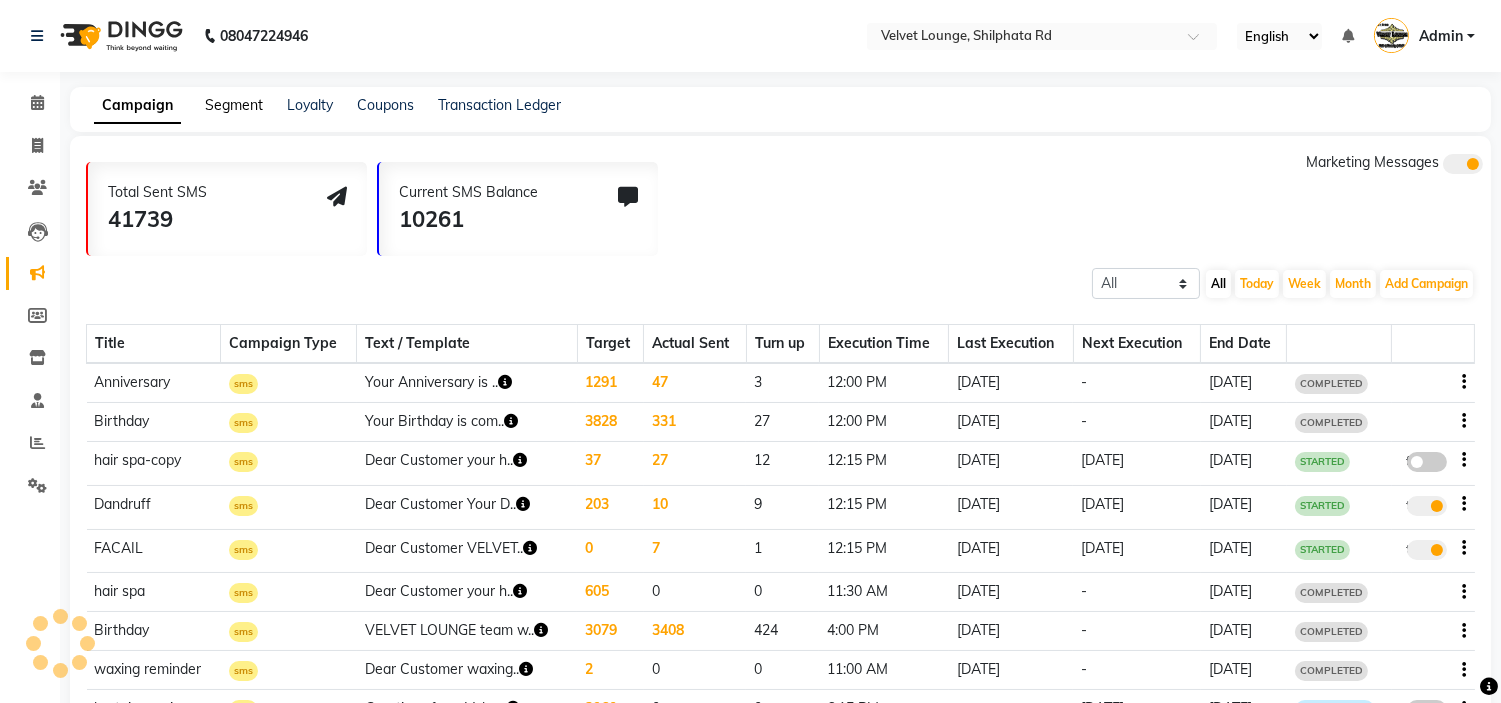click on "Segment" 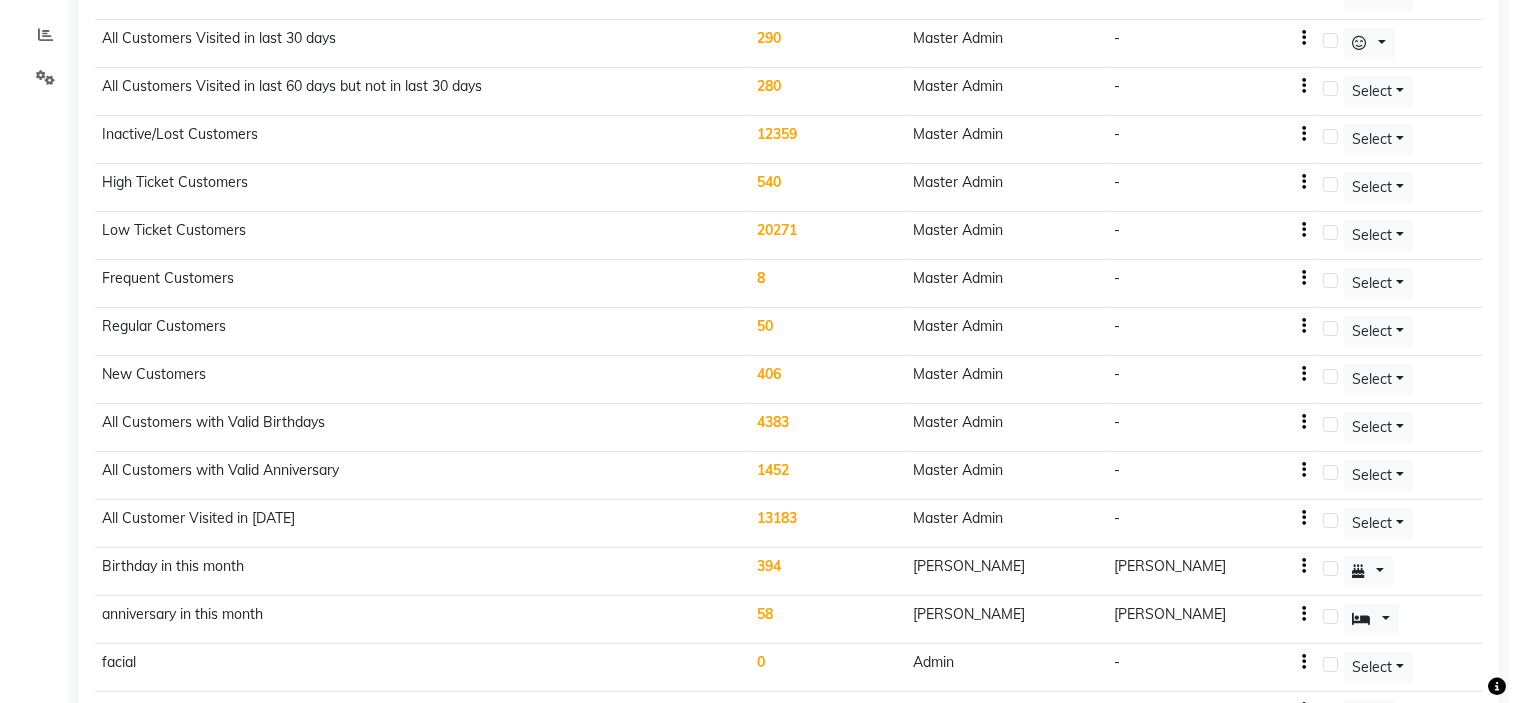 scroll, scrollTop: 417, scrollLeft: 0, axis: vertical 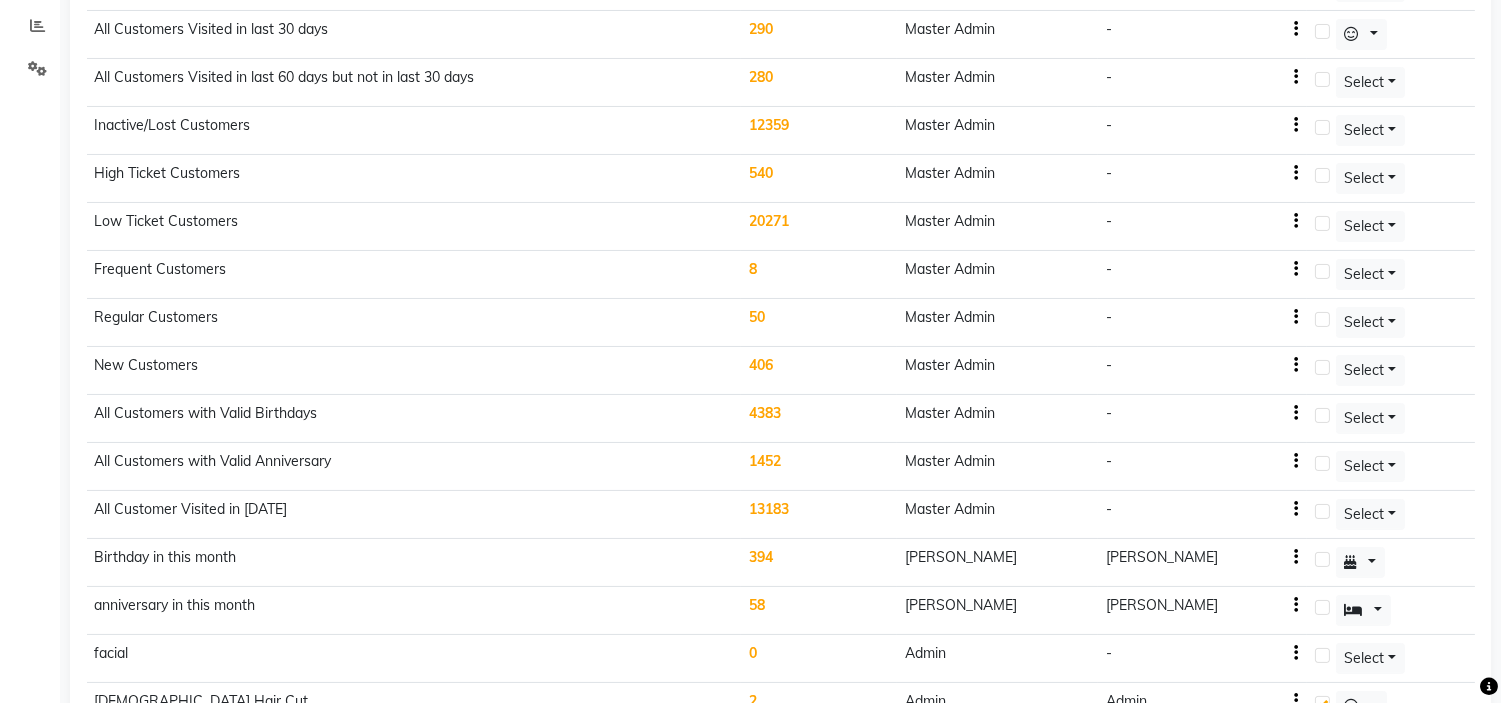 click on "540" 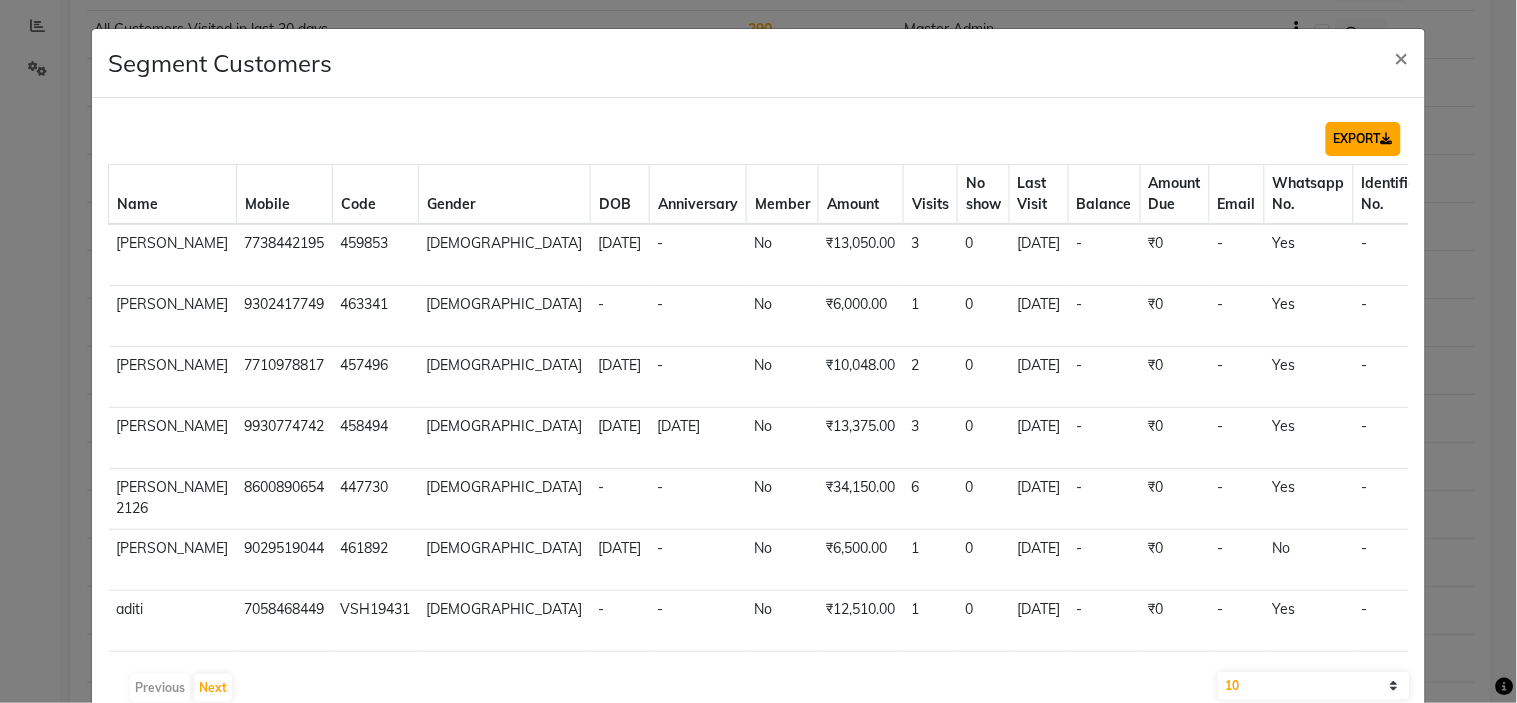 click on "EXPORT" 